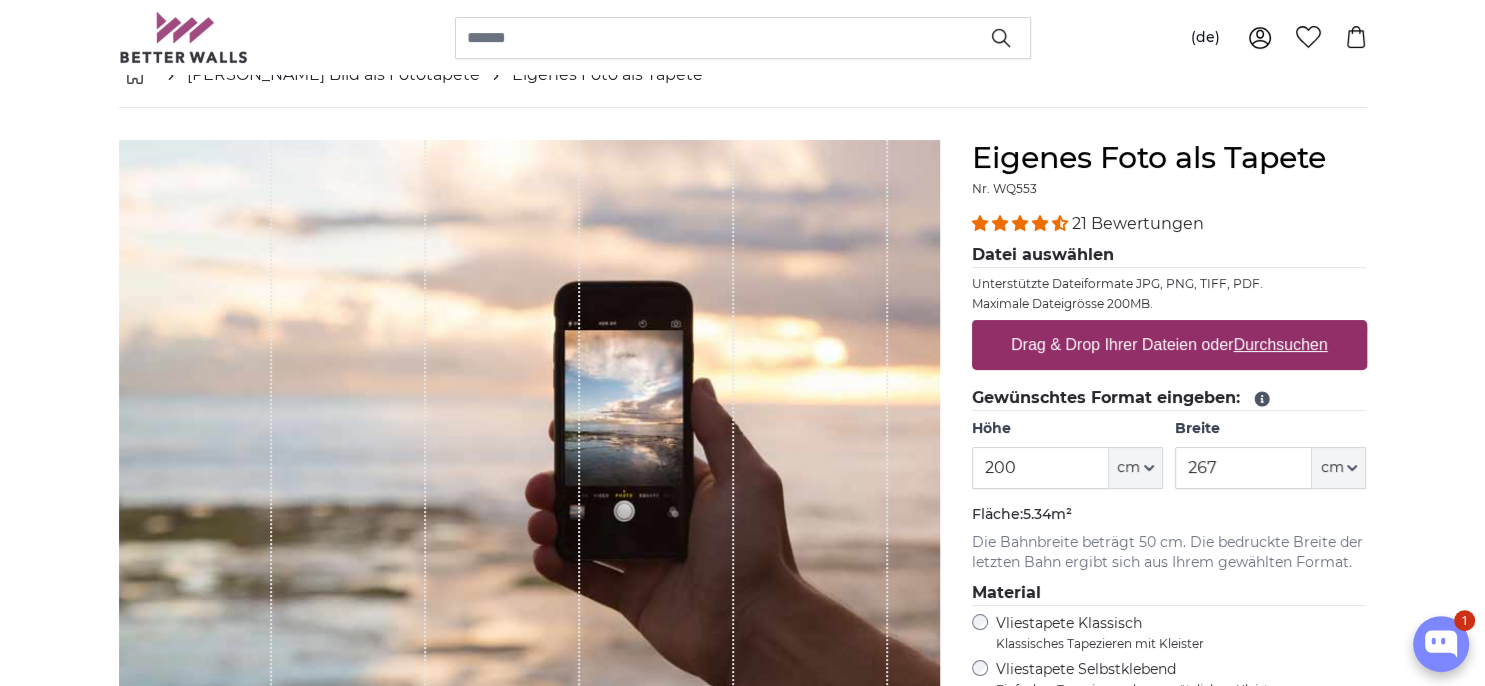scroll, scrollTop: 0, scrollLeft: 0, axis: both 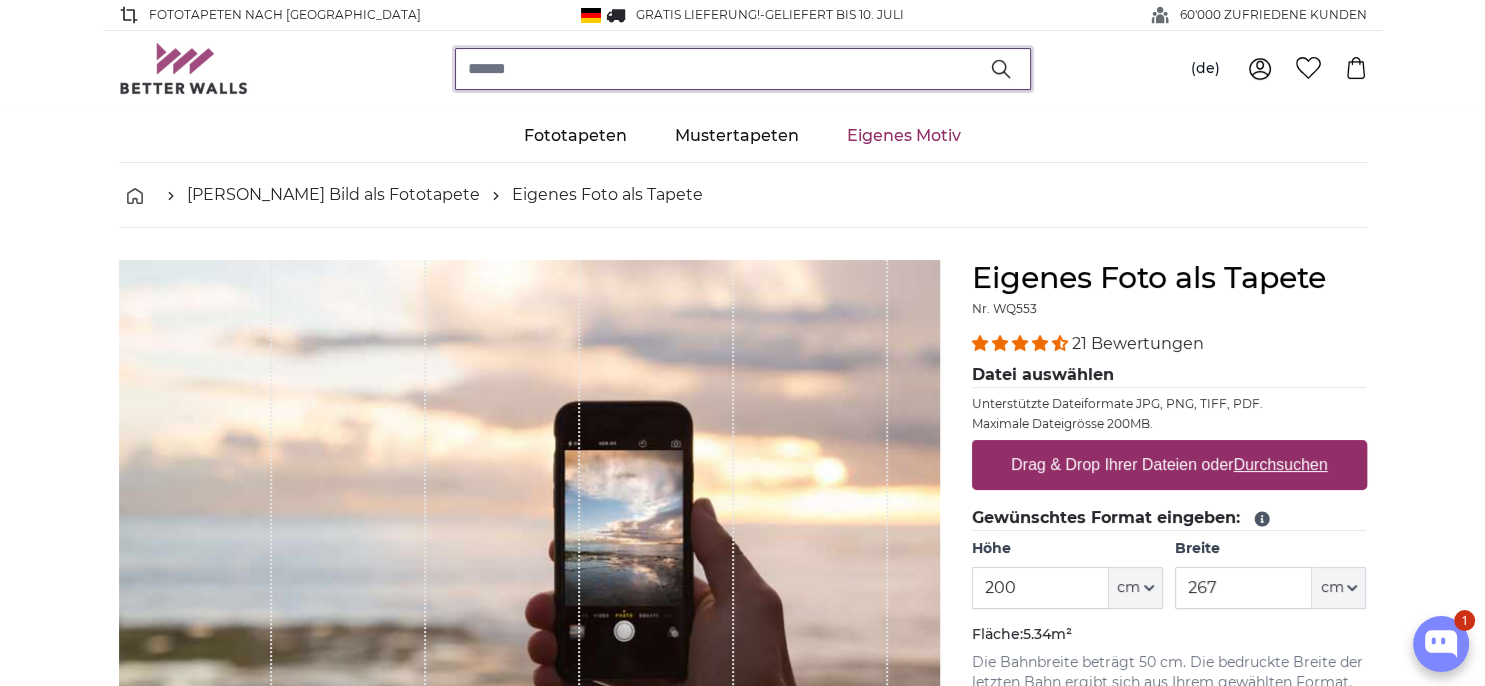 click at bounding box center (743, 69) 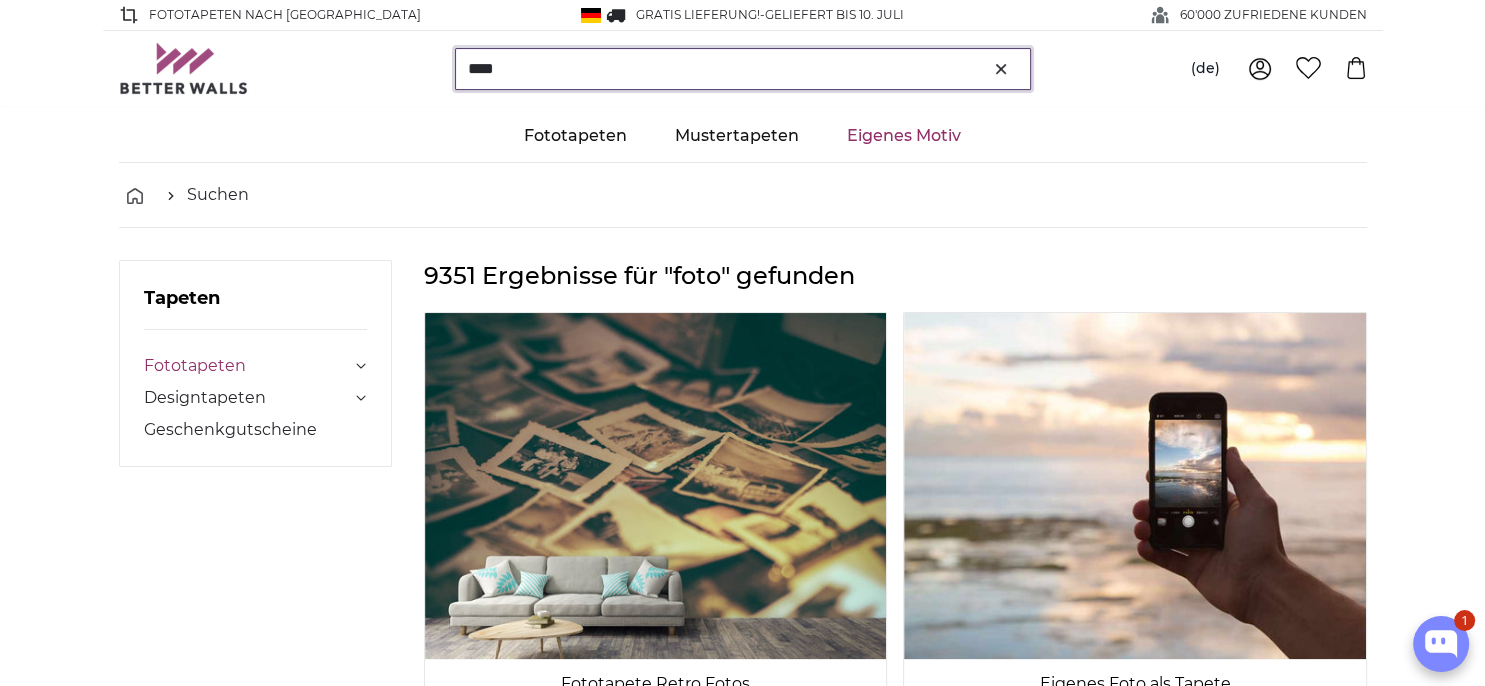 type on "****" 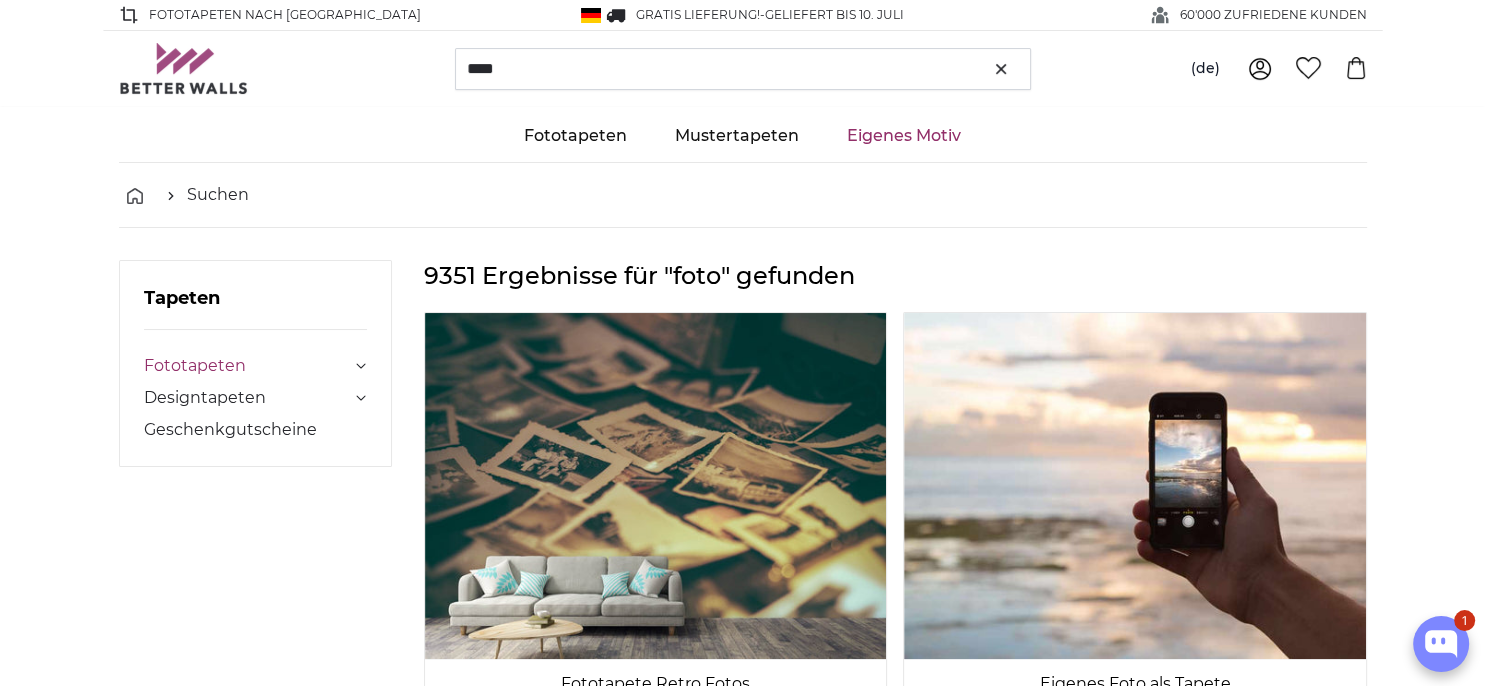 click on "Fototapeten" at bounding box center [248, 366] 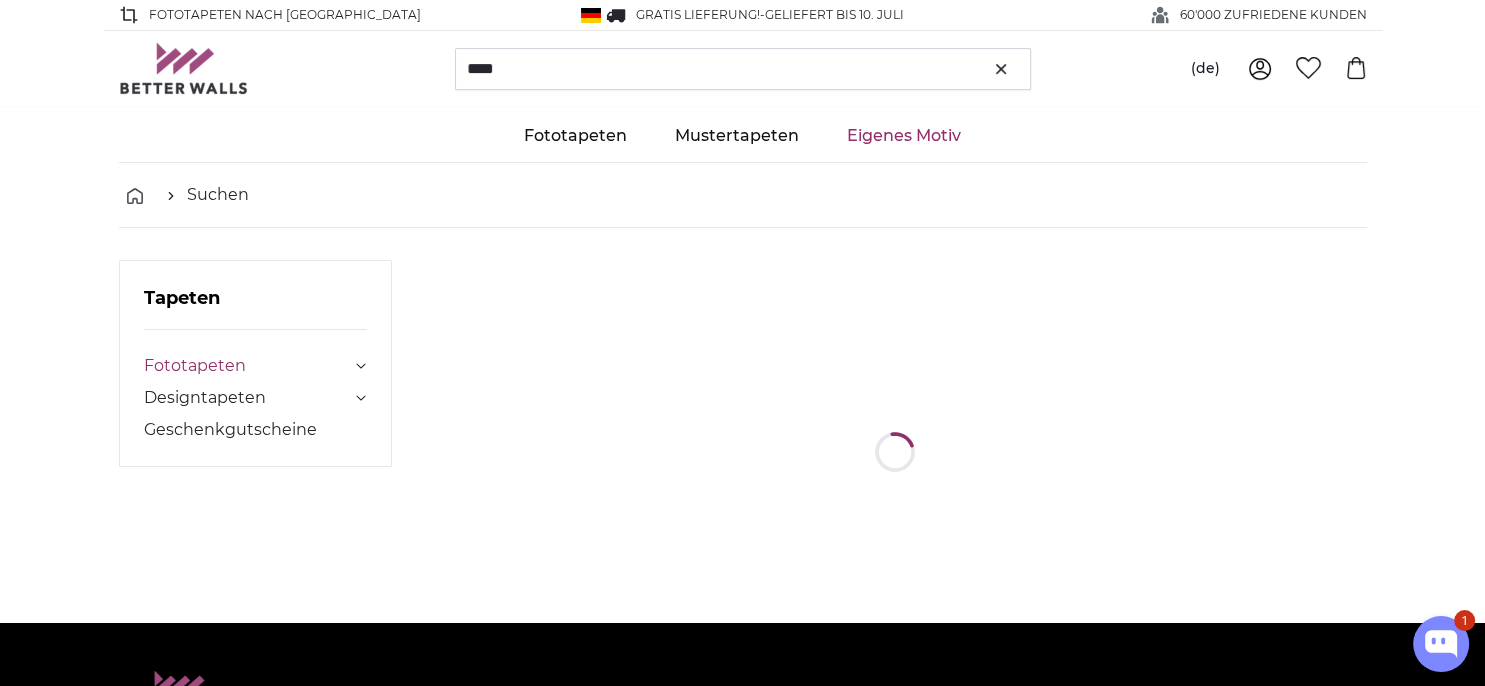 type 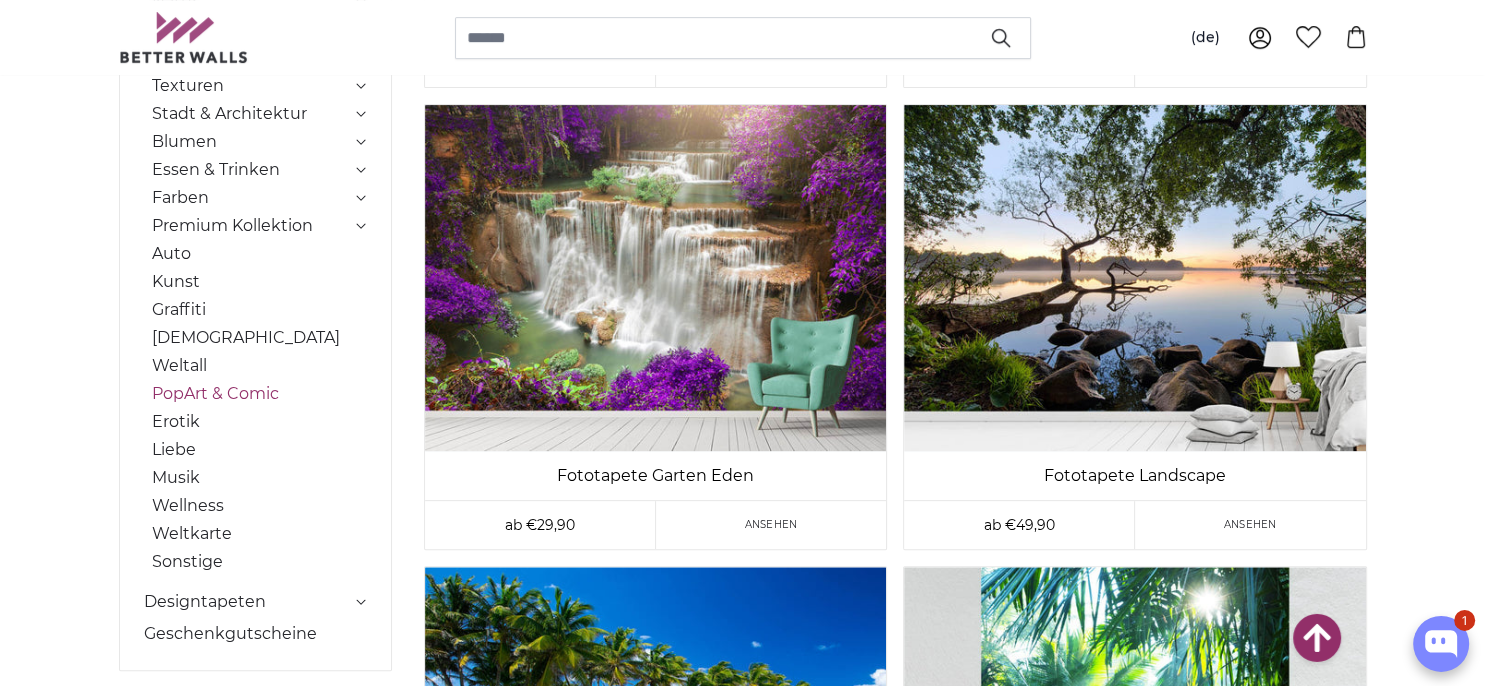 scroll, scrollTop: 1161, scrollLeft: 0, axis: vertical 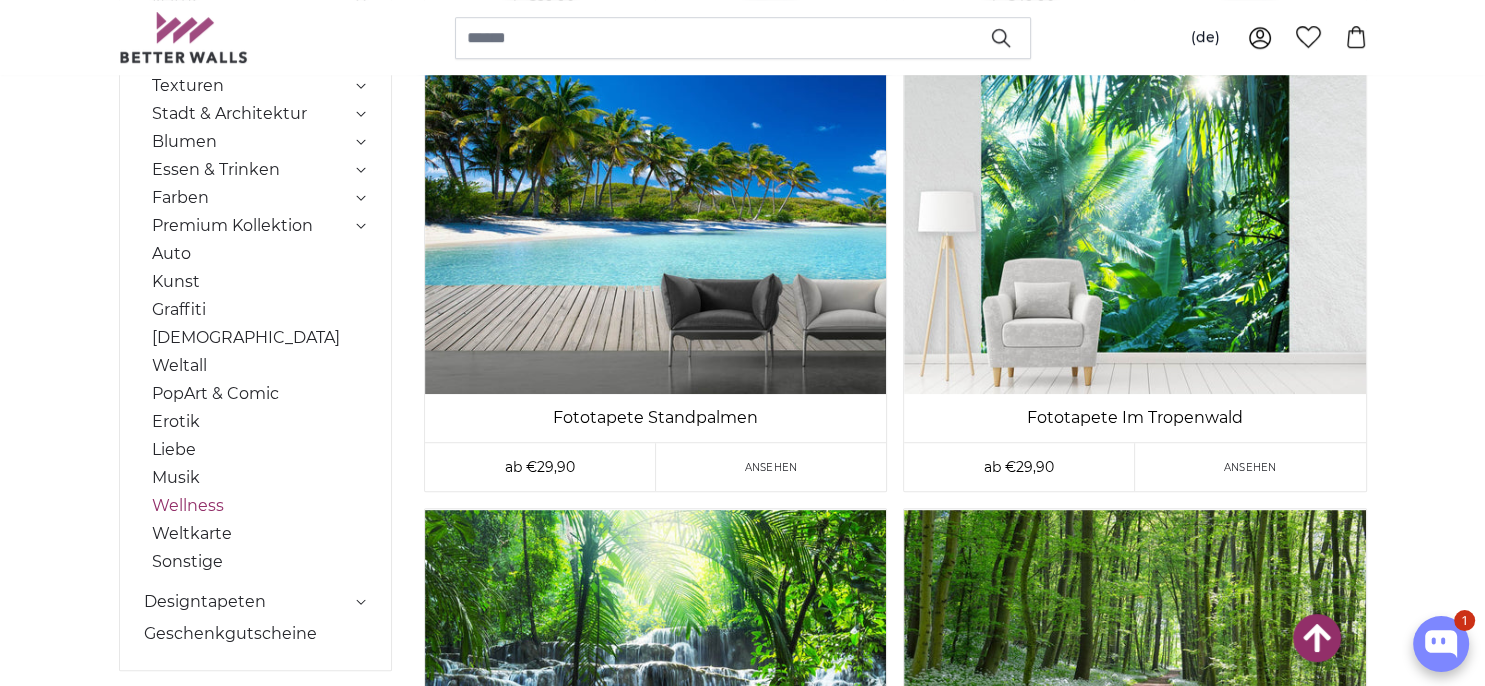 click on "Wellness" at bounding box center (260, 506) 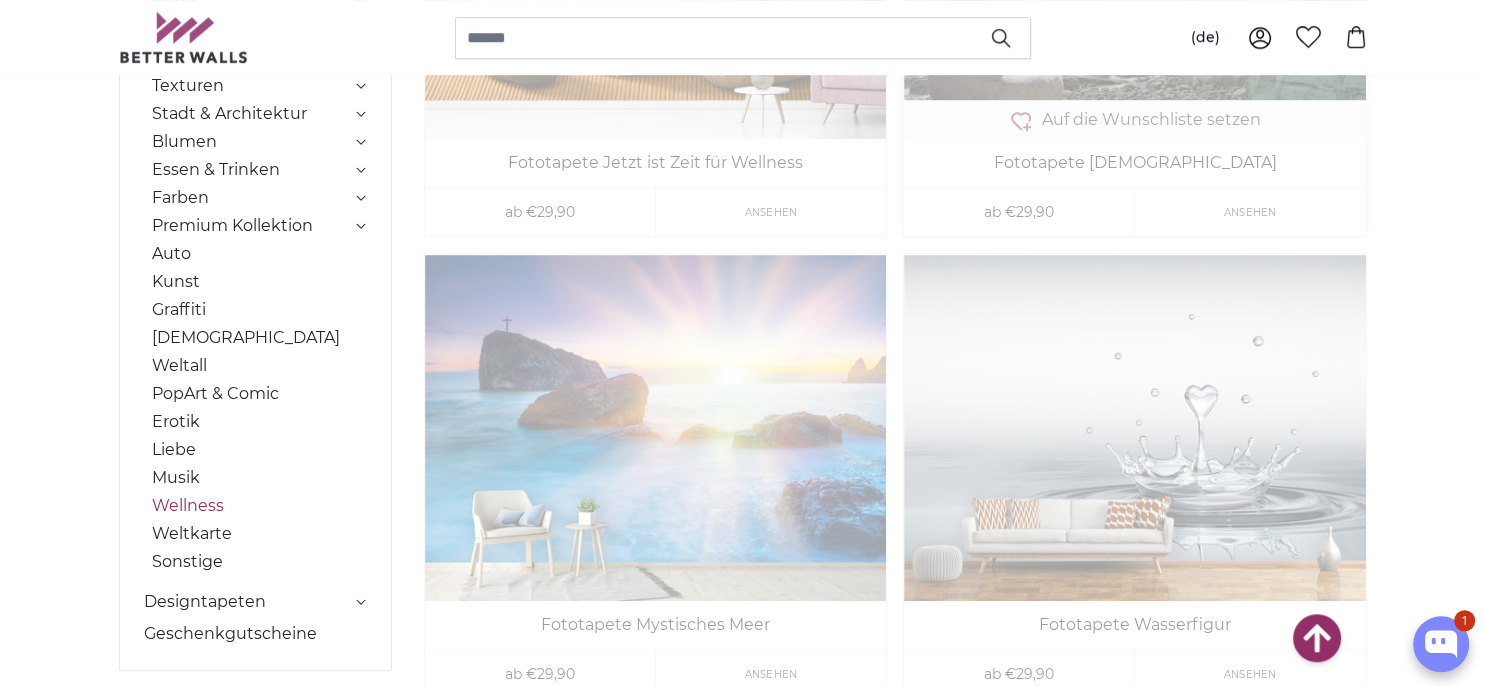scroll, scrollTop: 1548, scrollLeft: 0, axis: vertical 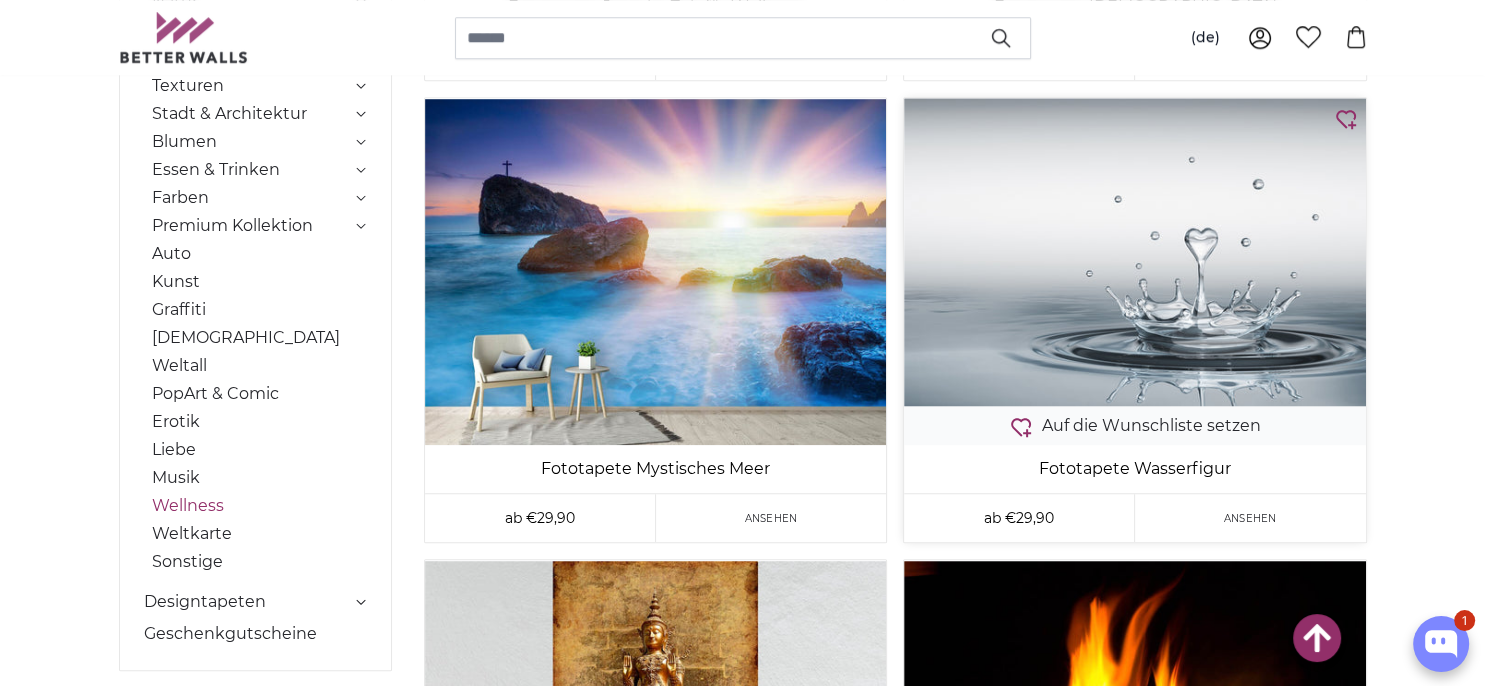 click at bounding box center (1134, 251) 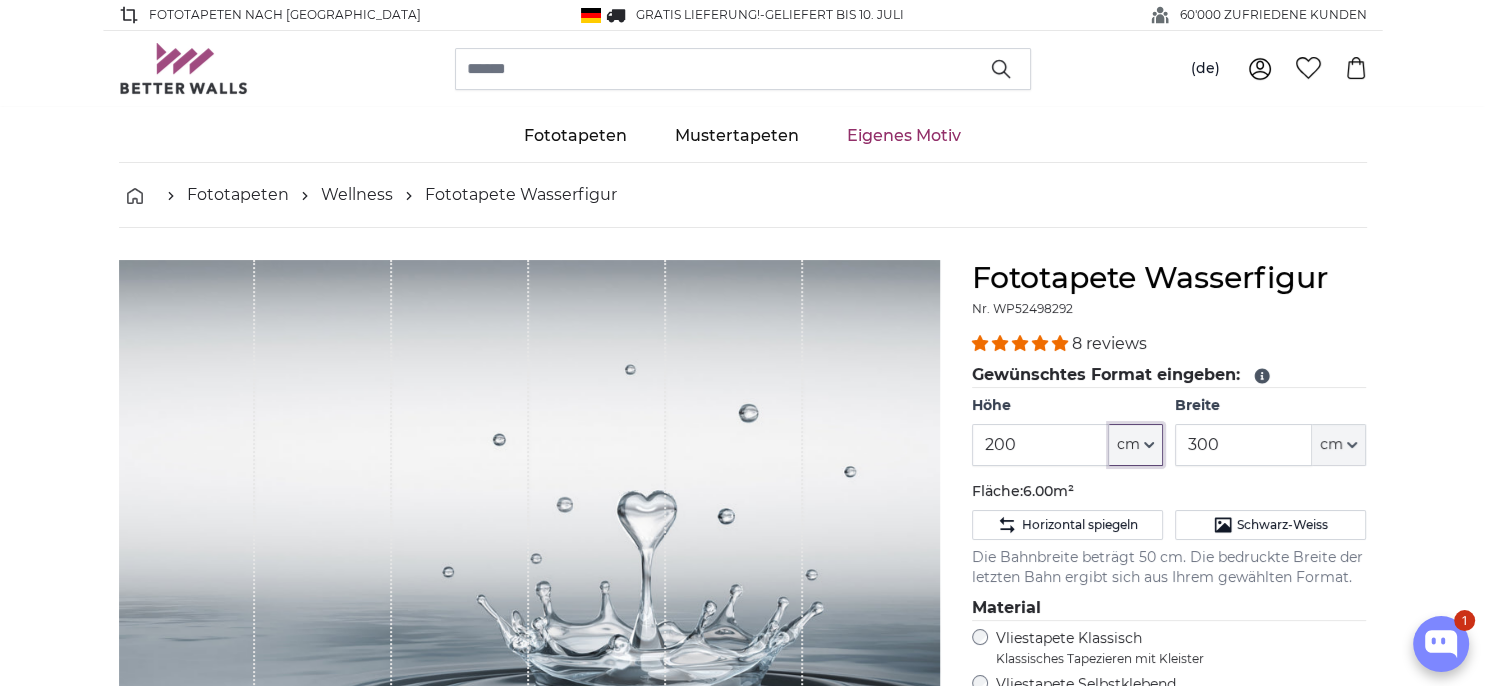 click 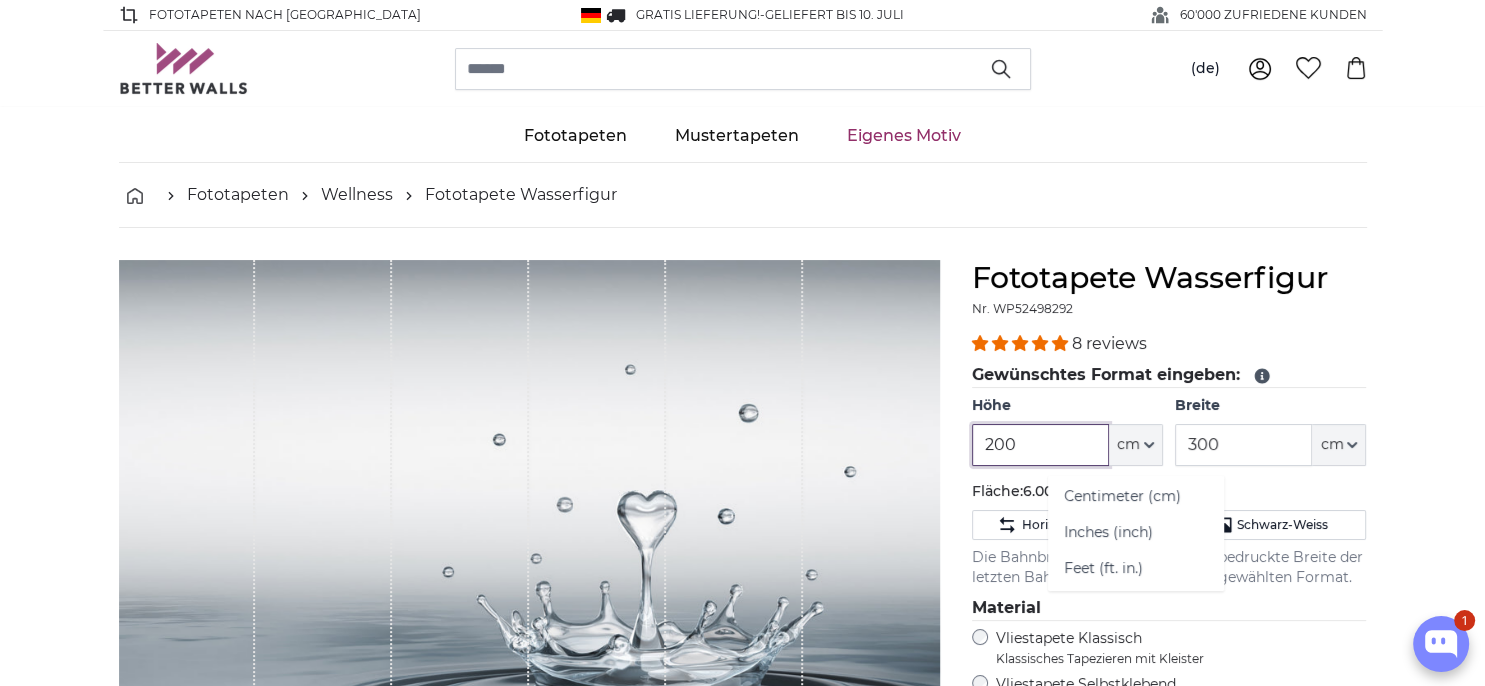 click on "200" at bounding box center [1040, 445] 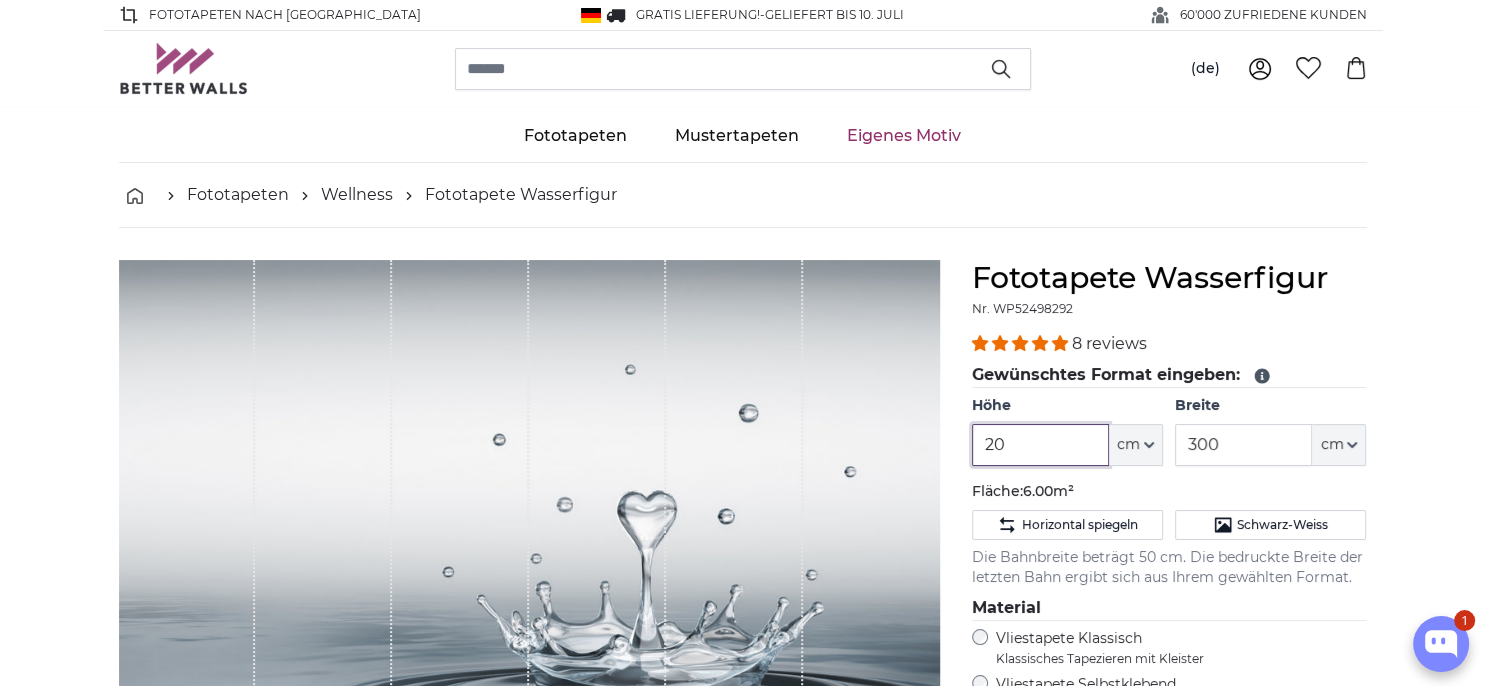 type on "2" 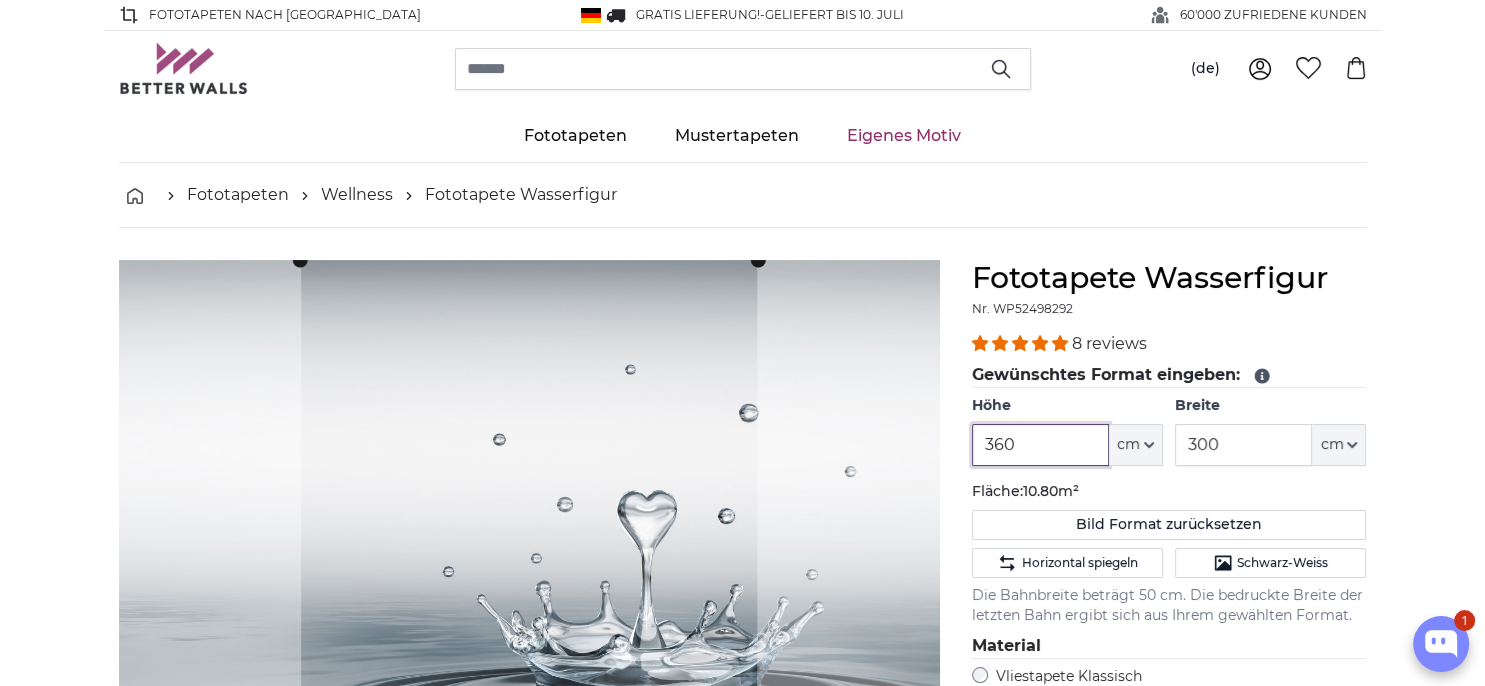 type on "360" 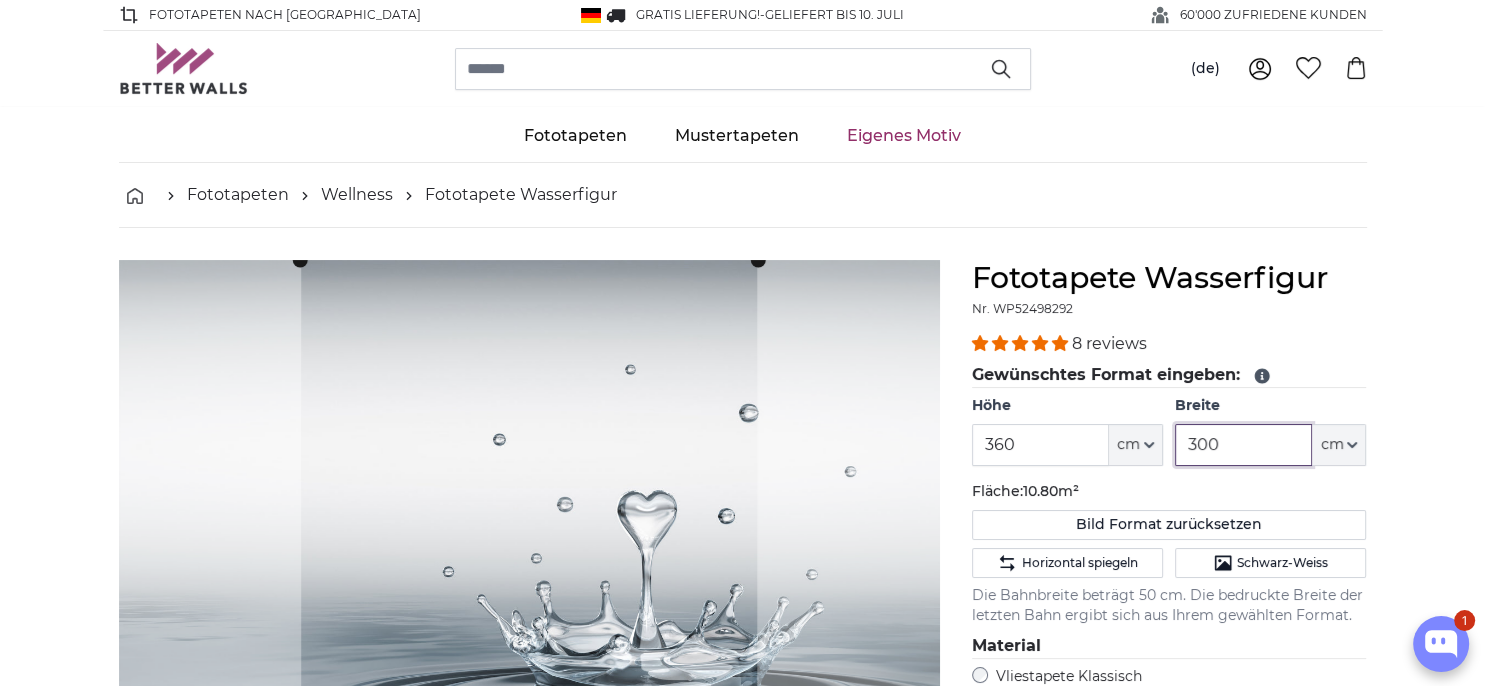 click on "300" at bounding box center [1243, 445] 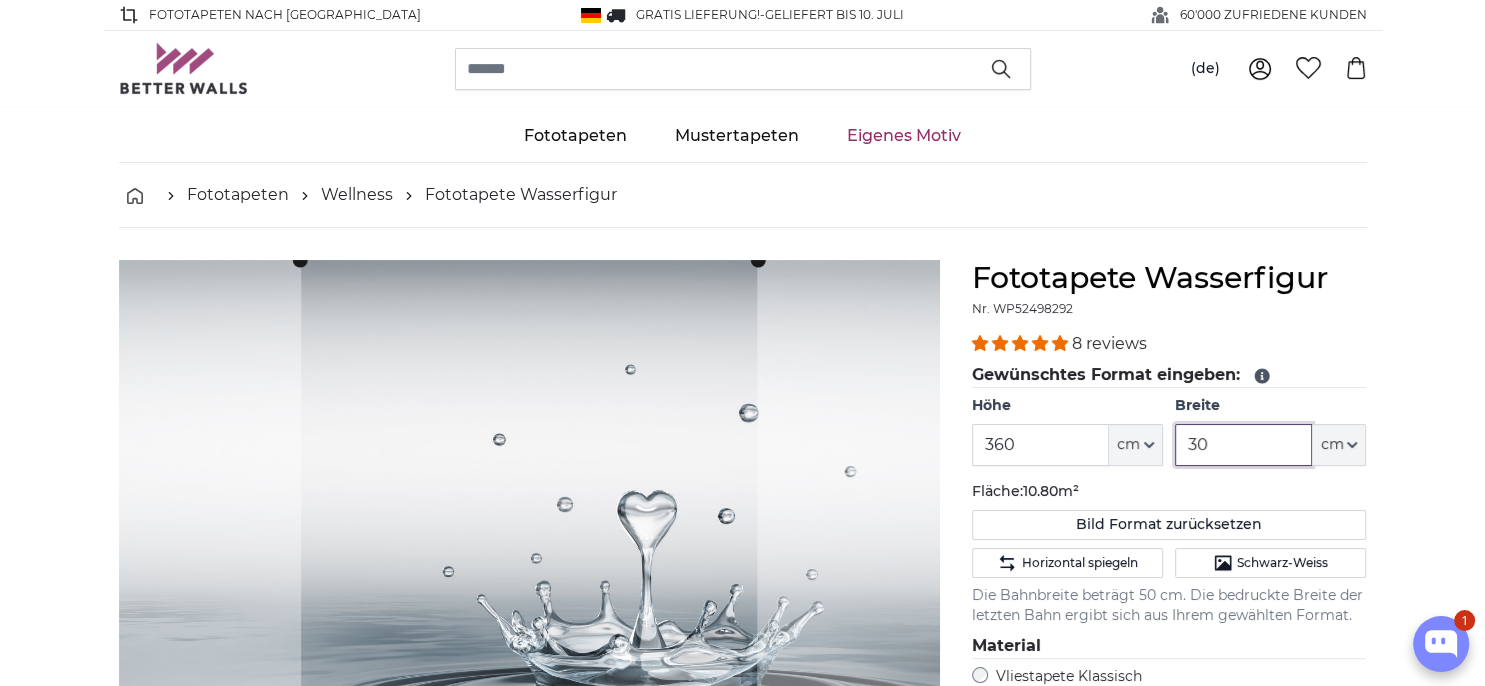 type on "3" 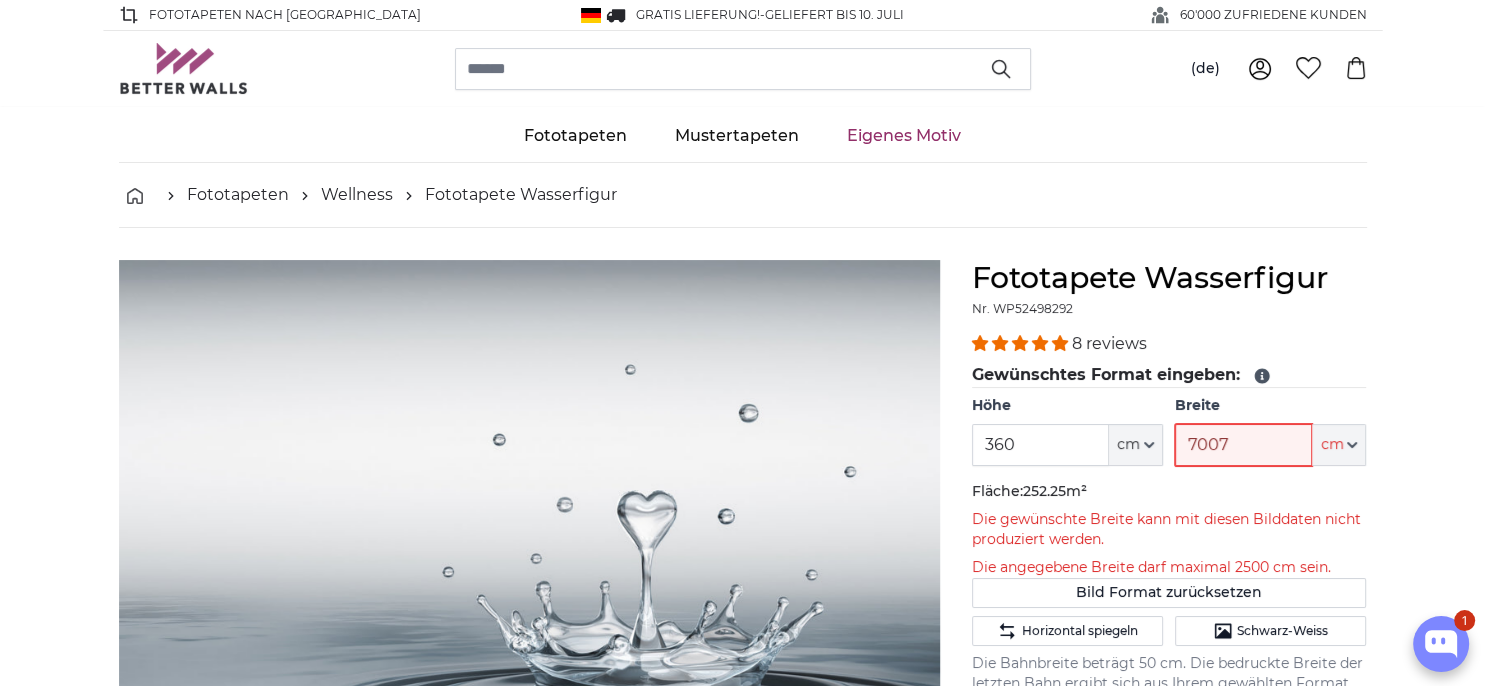type on "700" 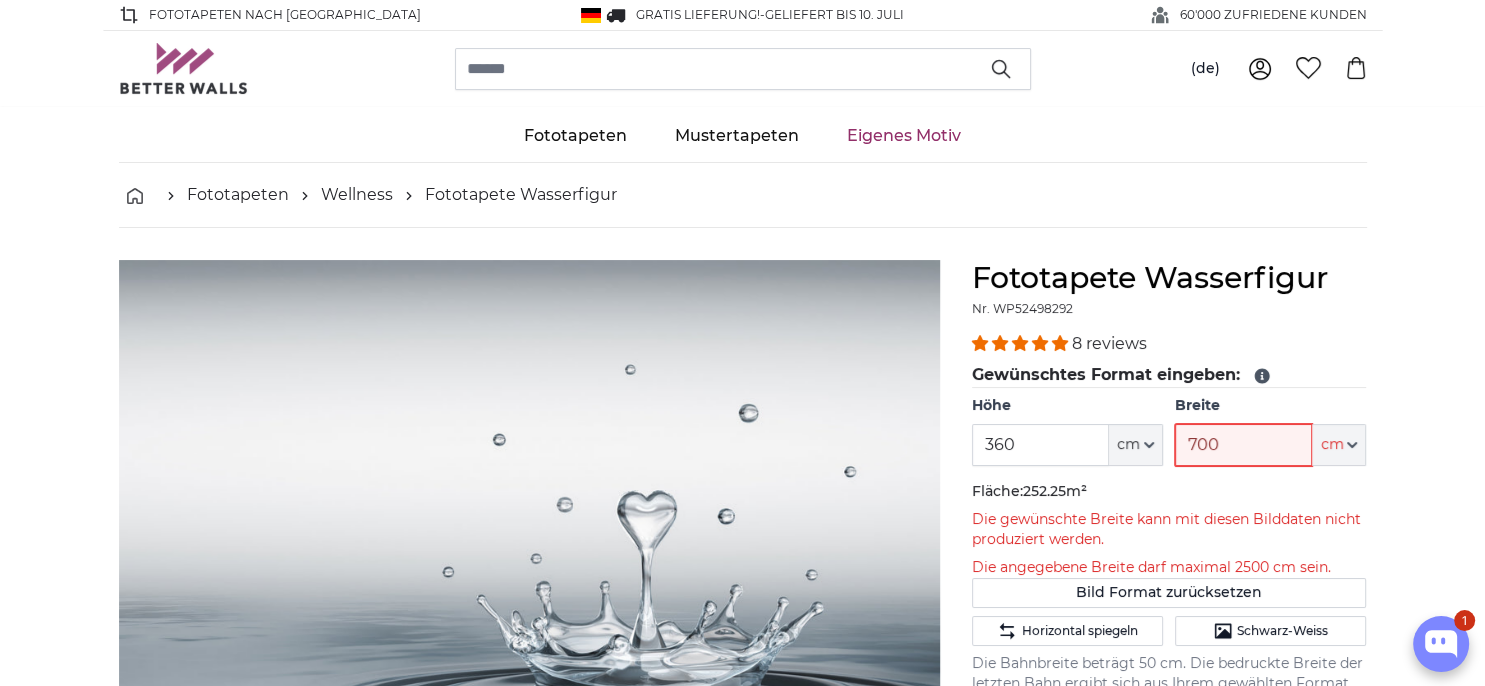 type 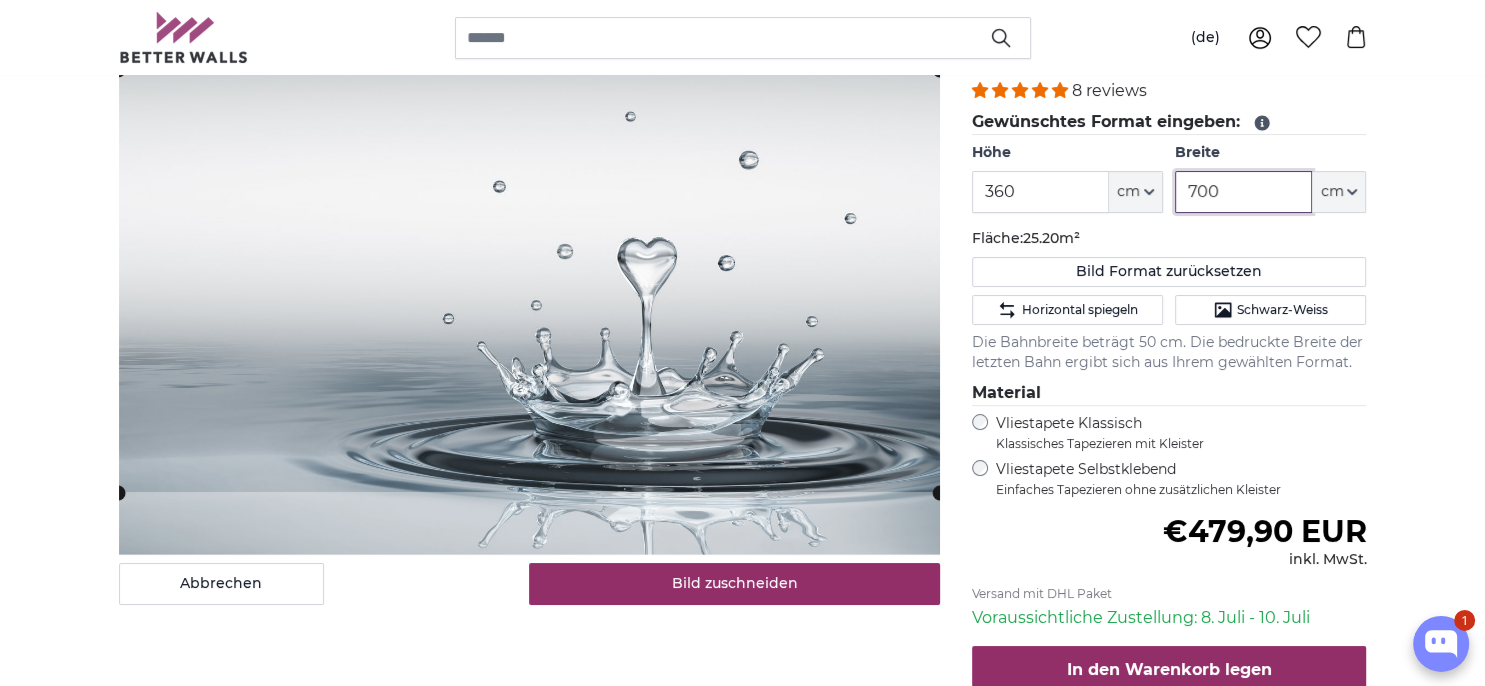scroll, scrollTop: 387, scrollLeft: 0, axis: vertical 